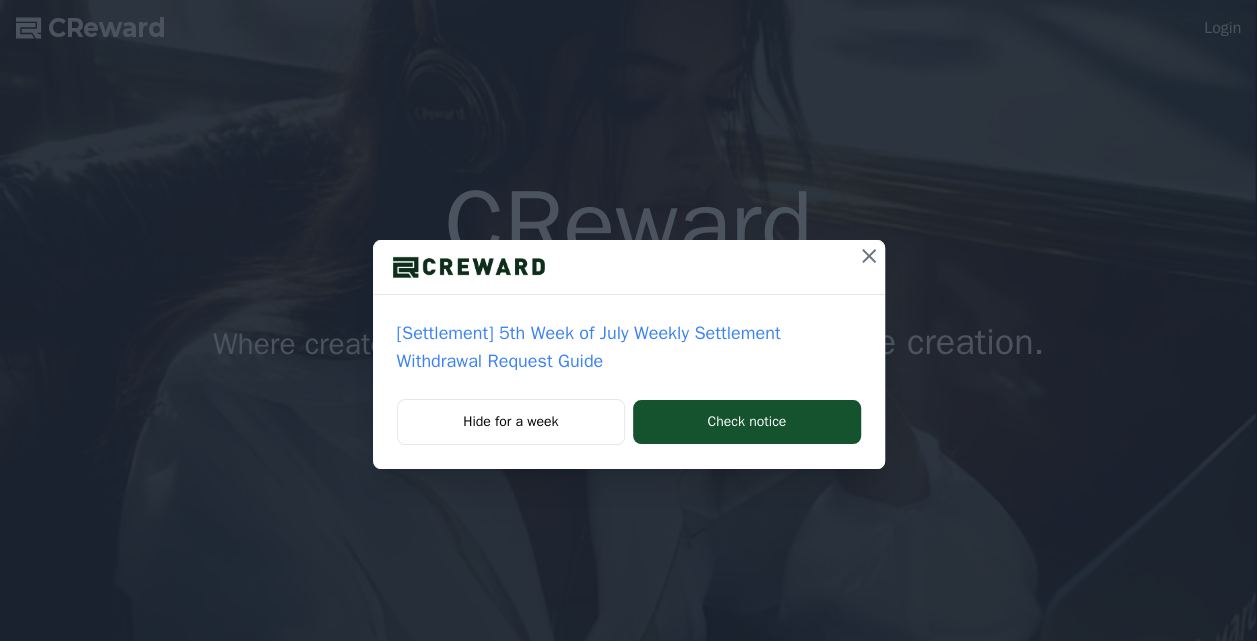 scroll, scrollTop: 0, scrollLeft: 0, axis: both 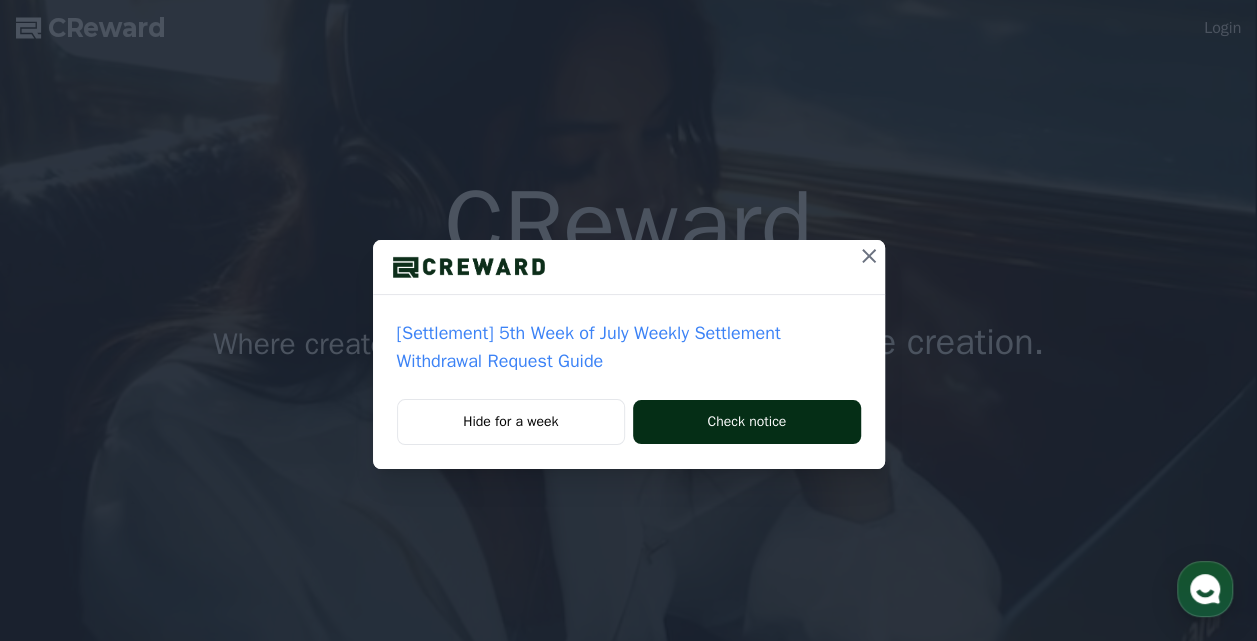 click on "Check notice" at bounding box center (746, 422) 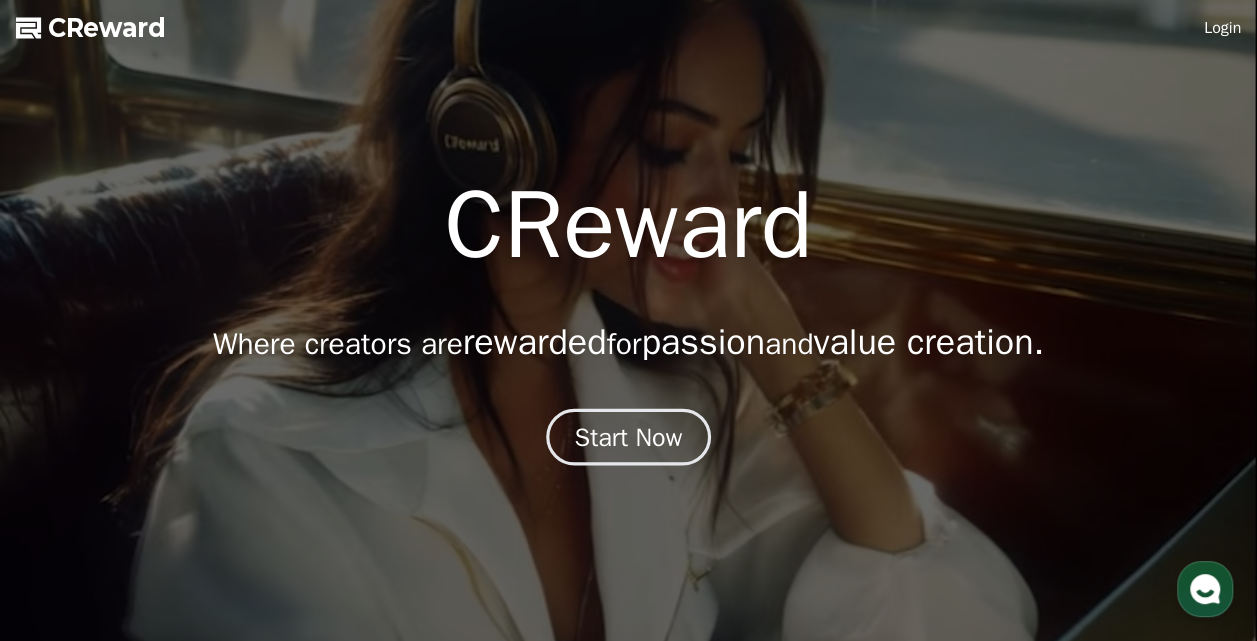 click on "Start Now" at bounding box center (628, 436) 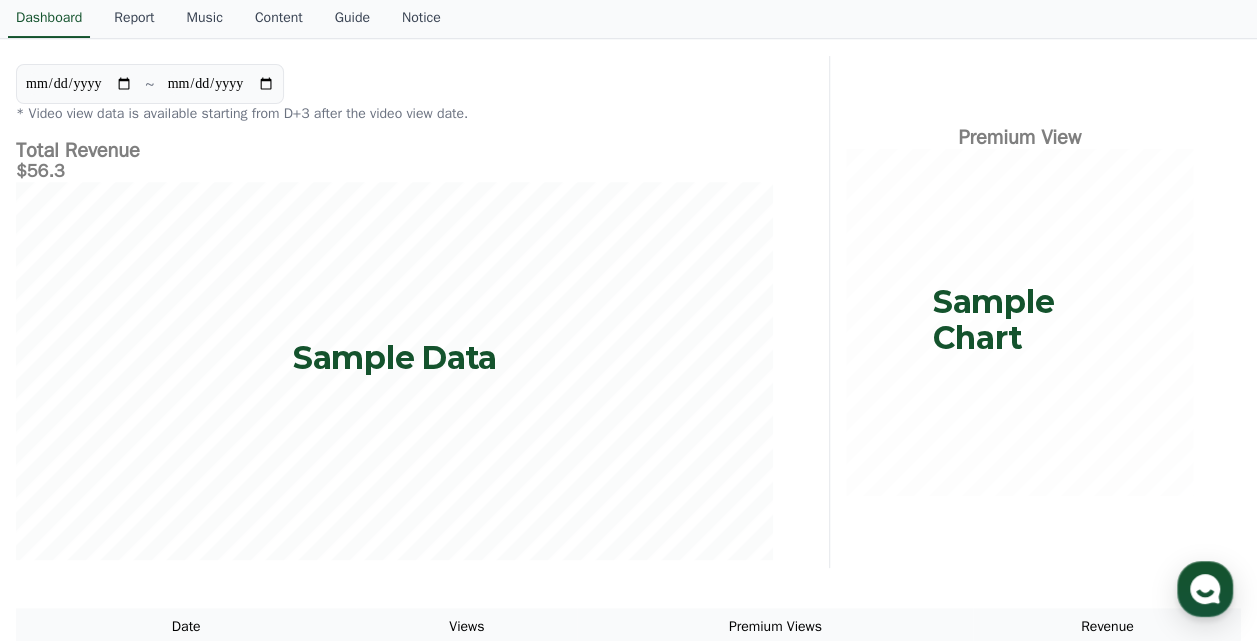 scroll, scrollTop: 0, scrollLeft: 0, axis: both 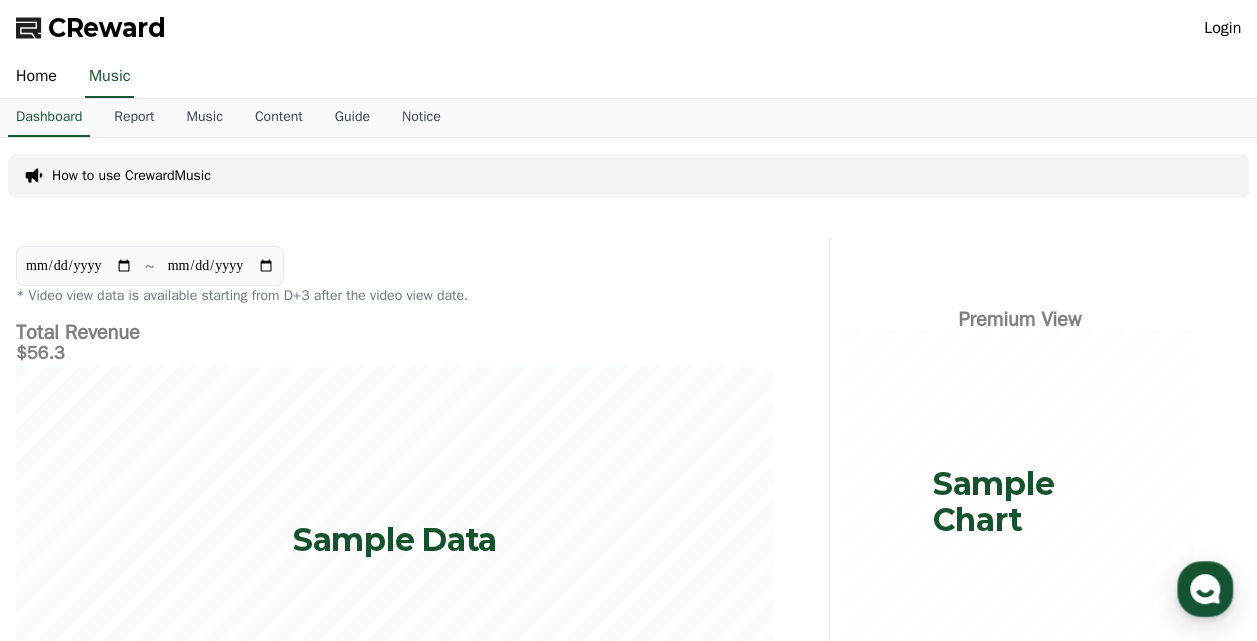 click on "Login" at bounding box center (1222, 28) 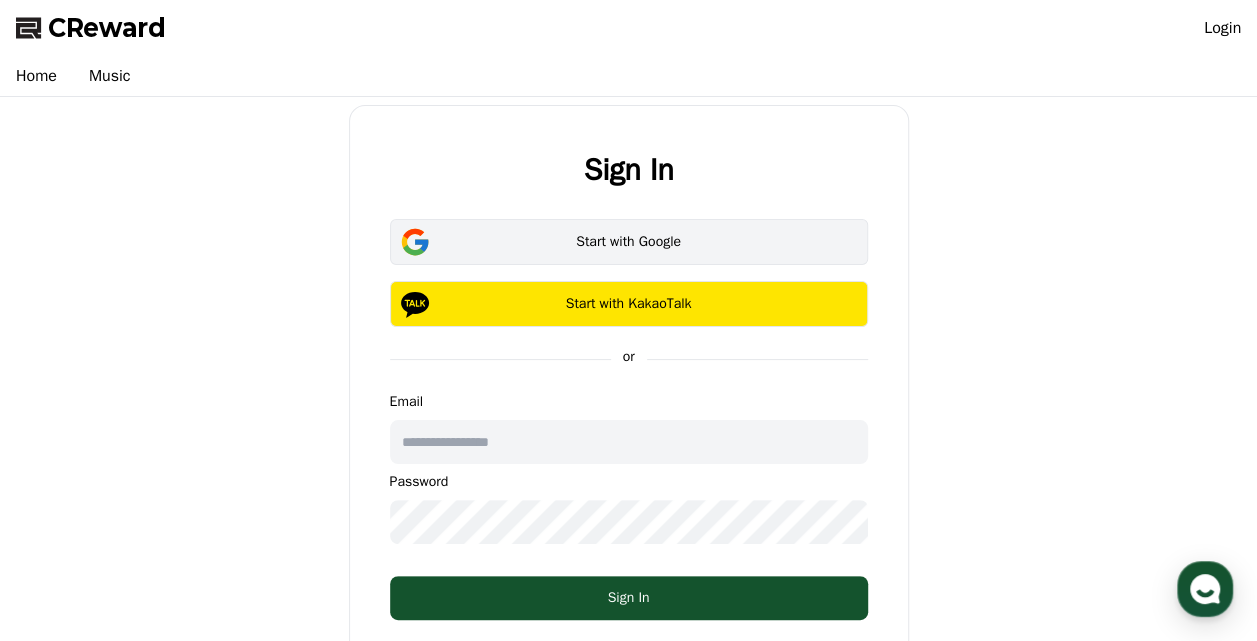 click on "Start with Google" at bounding box center (629, 242) 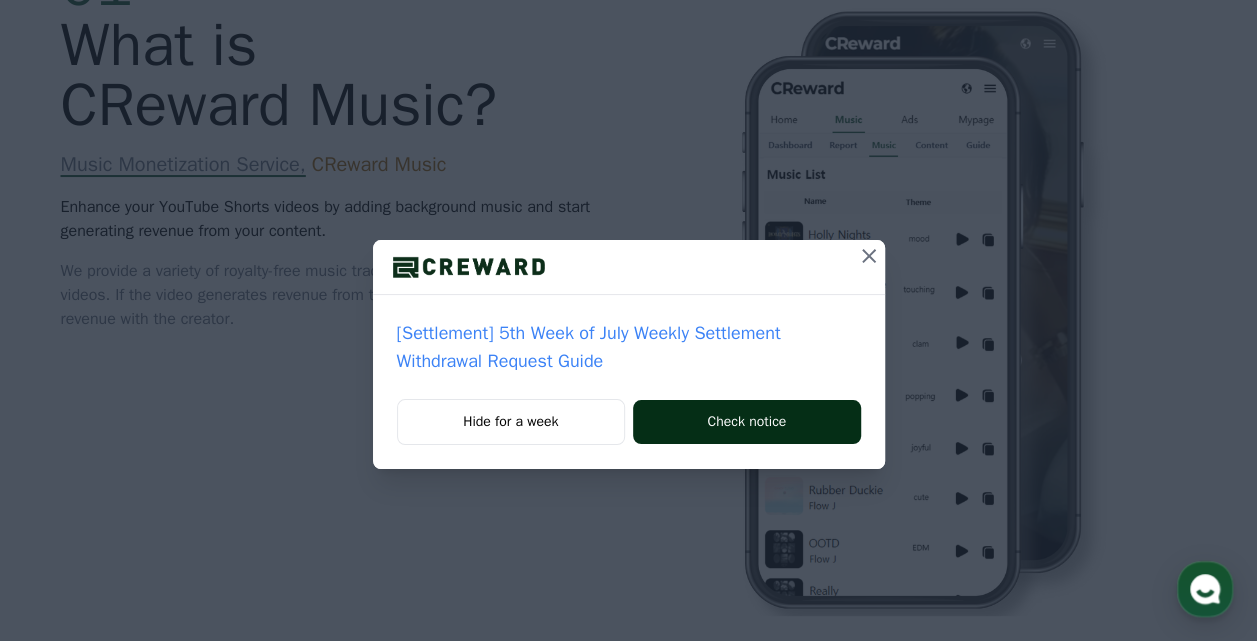 scroll, scrollTop: 719, scrollLeft: 0, axis: vertical 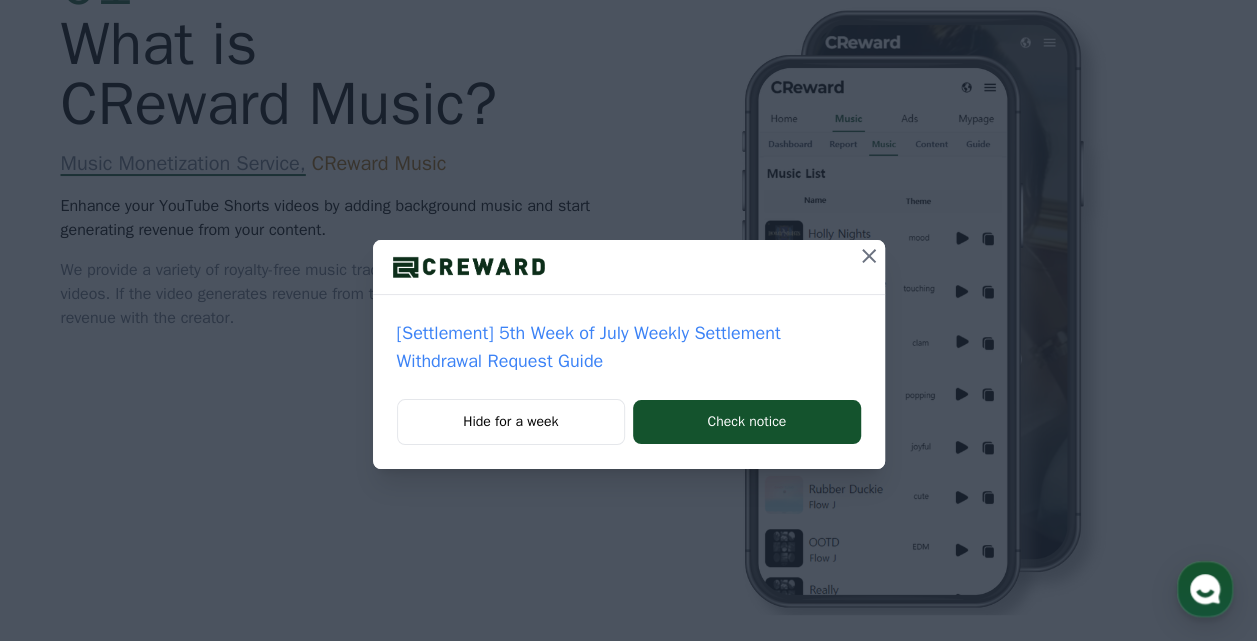 click 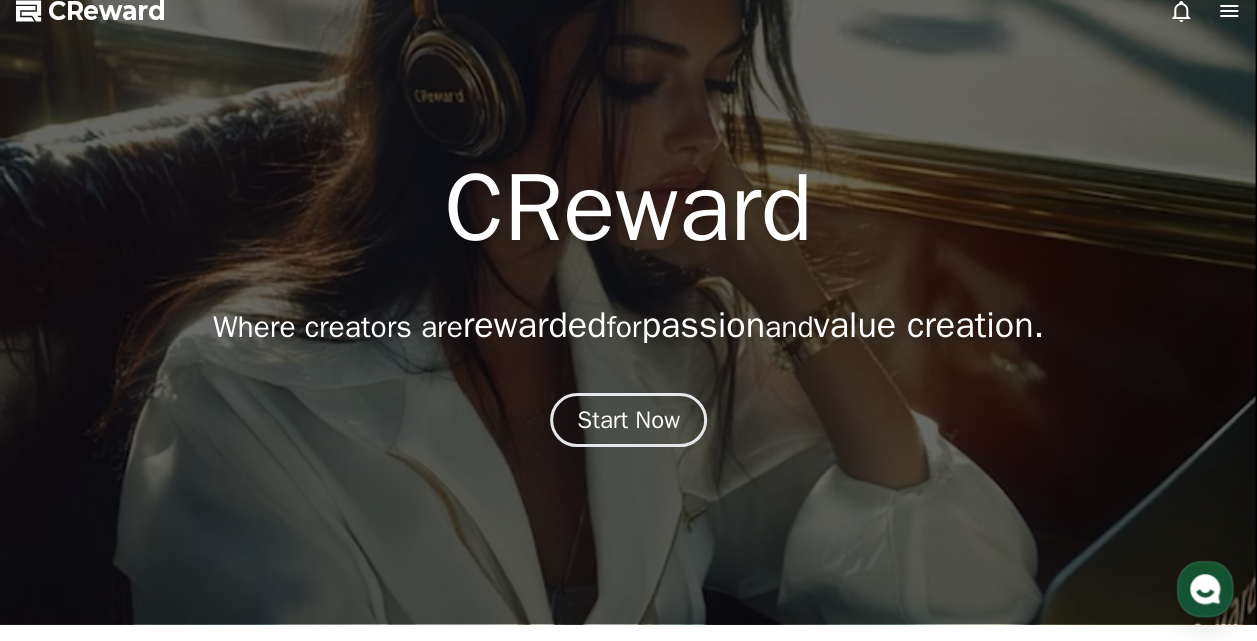 scroll, scrollTop: 0, scrollLeft: 0, axis: both 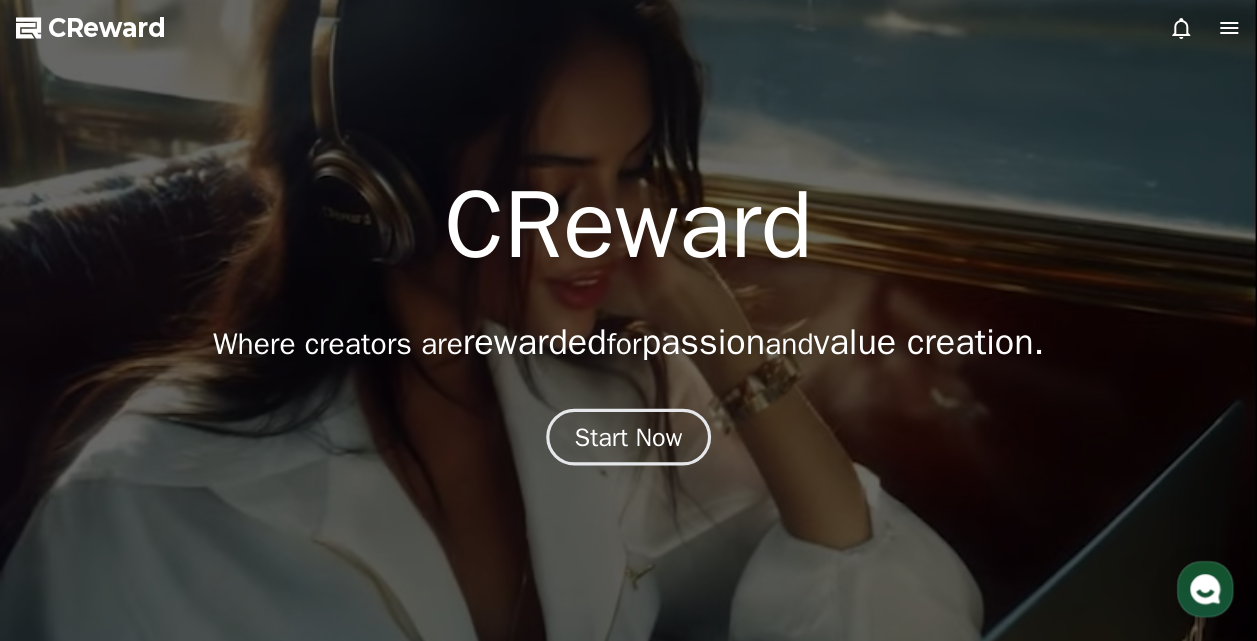 click on "Start Now" at bounding box center [628, 436] 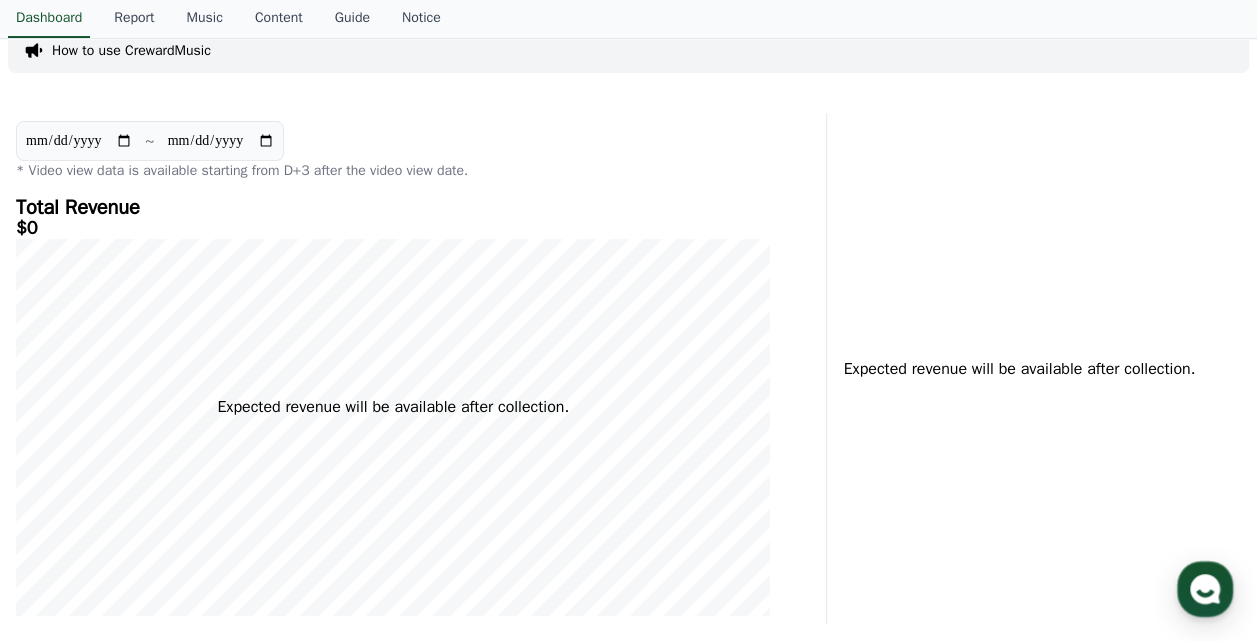 scroll, scrollTop: 0, scrollLeft: 0, axis: both 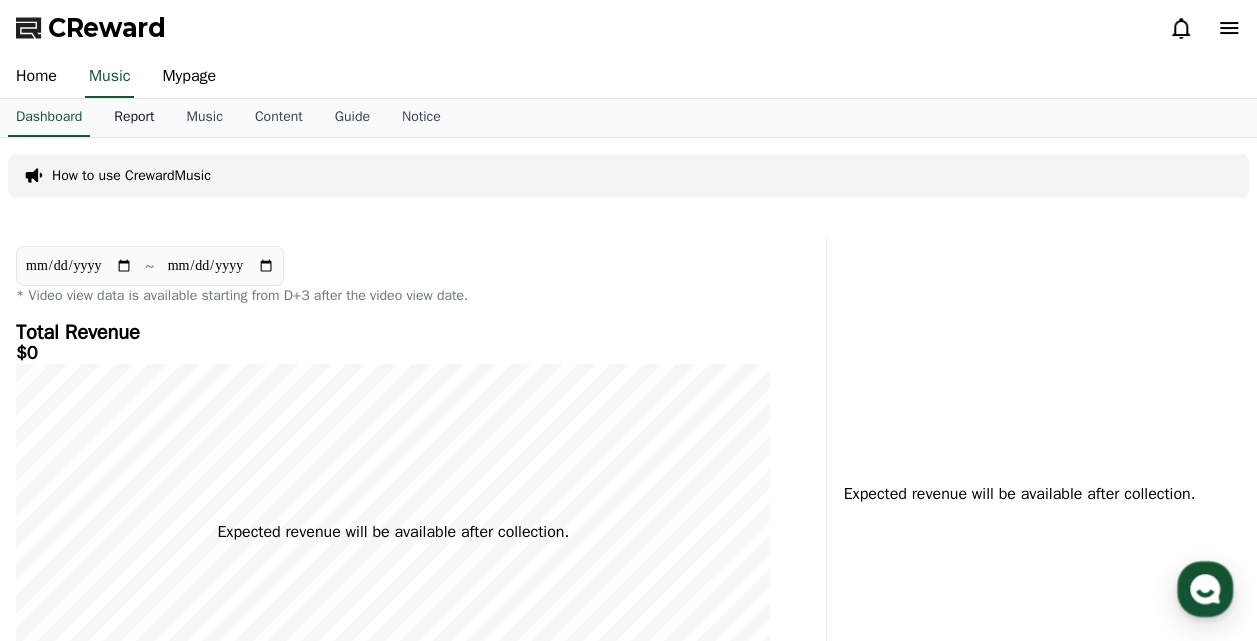 click on "Report" at bounding box center (134, 118) 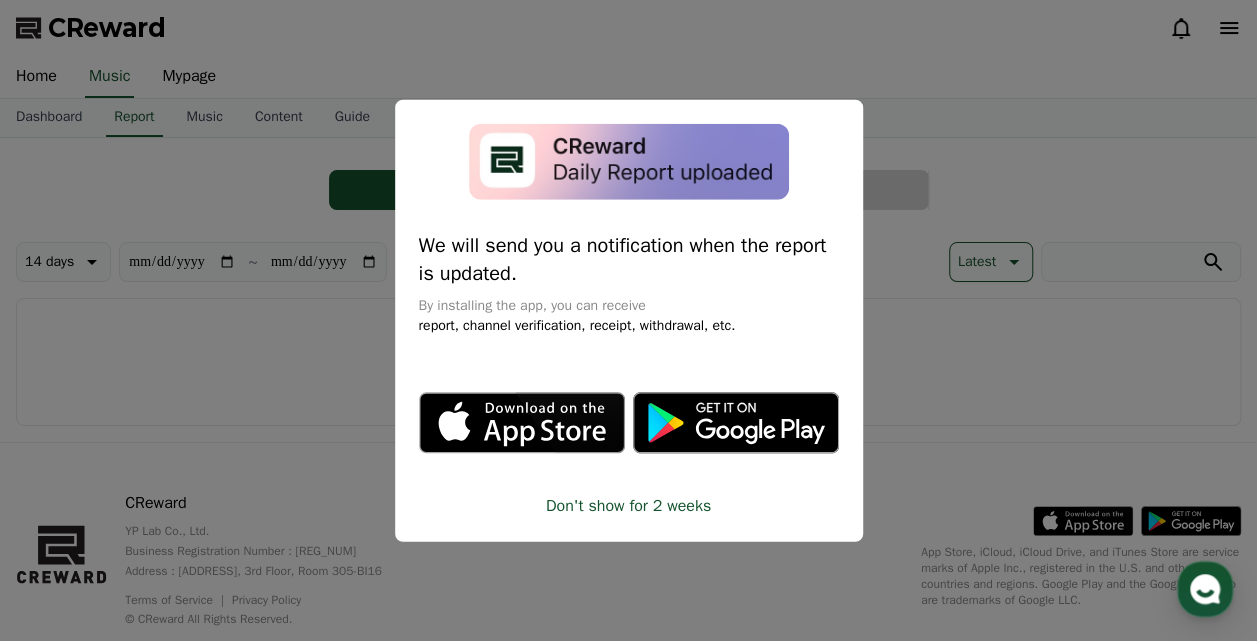 click at bounding box center (628, 320) 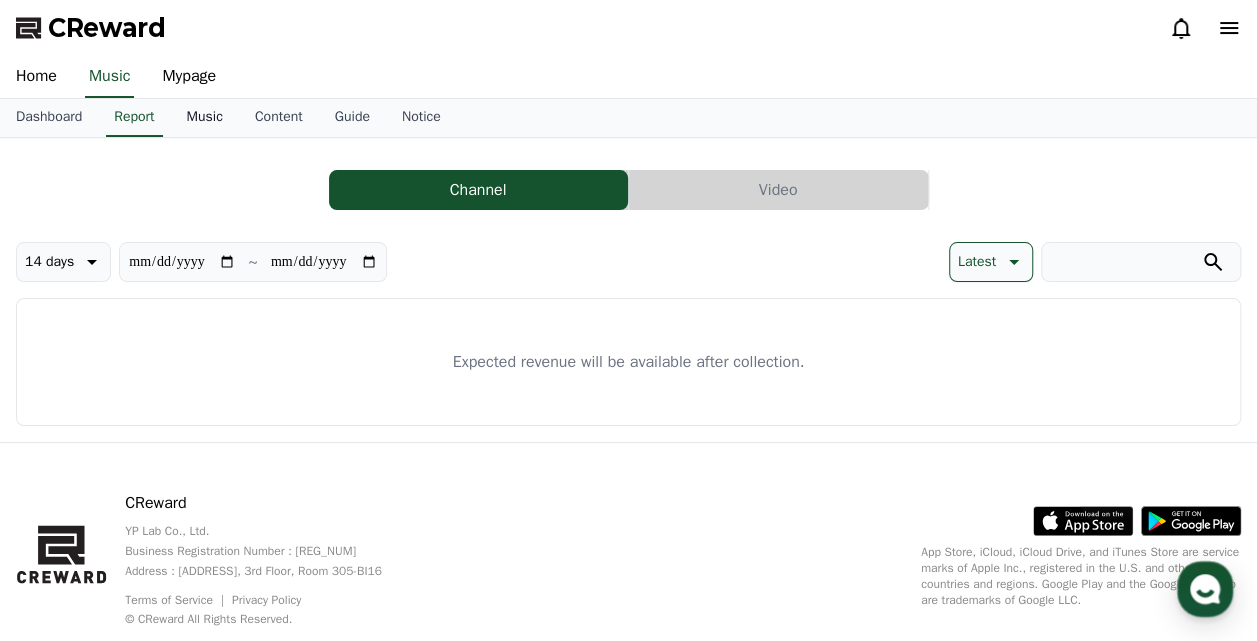 click on "Music" at bounding box center [205, 118] 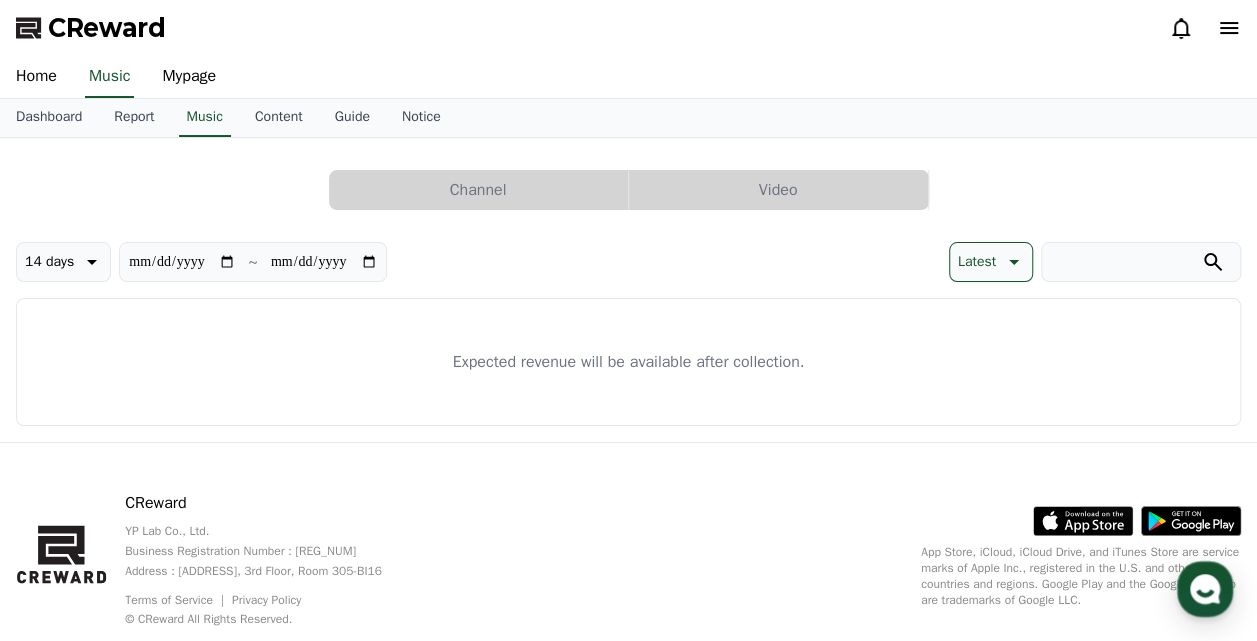 click on "Channel" at bounding box center (478, 190) 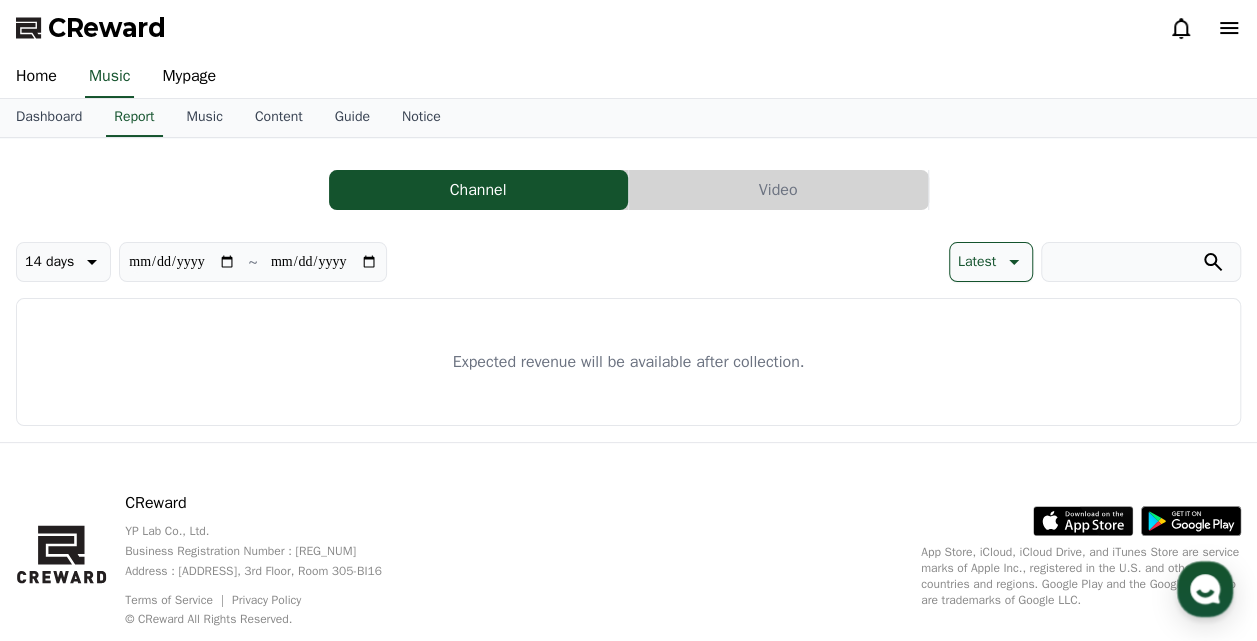 click on "Video" at bounding box center [778, 190] 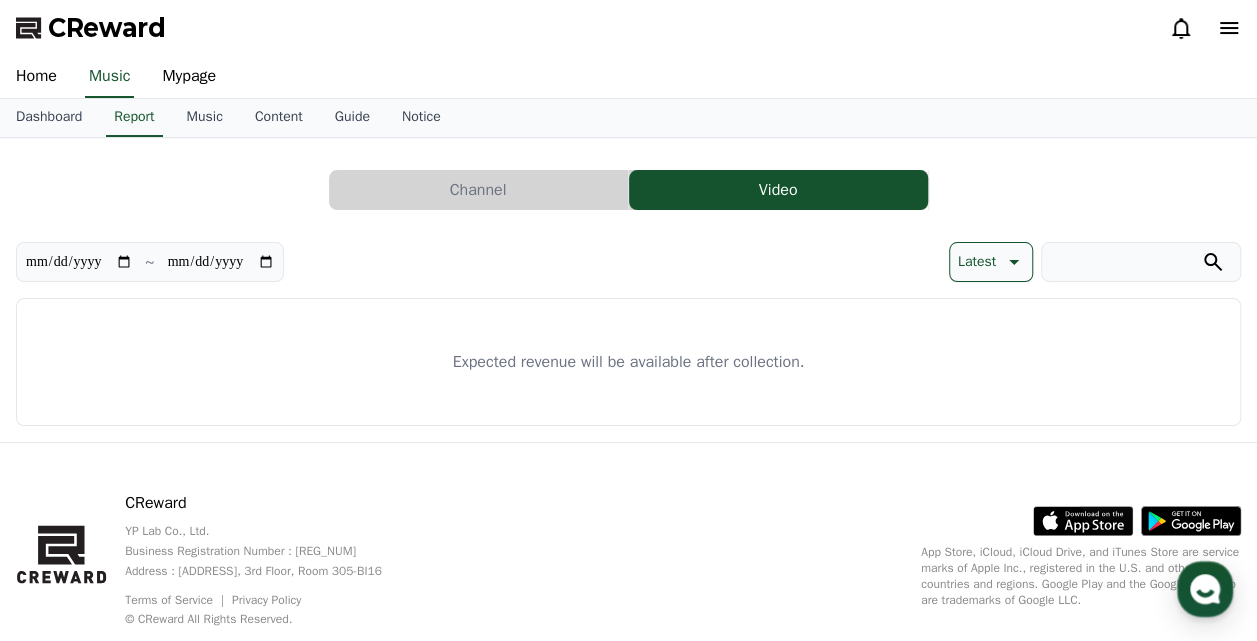 click on "Channel" at bounding box center (478, 190) 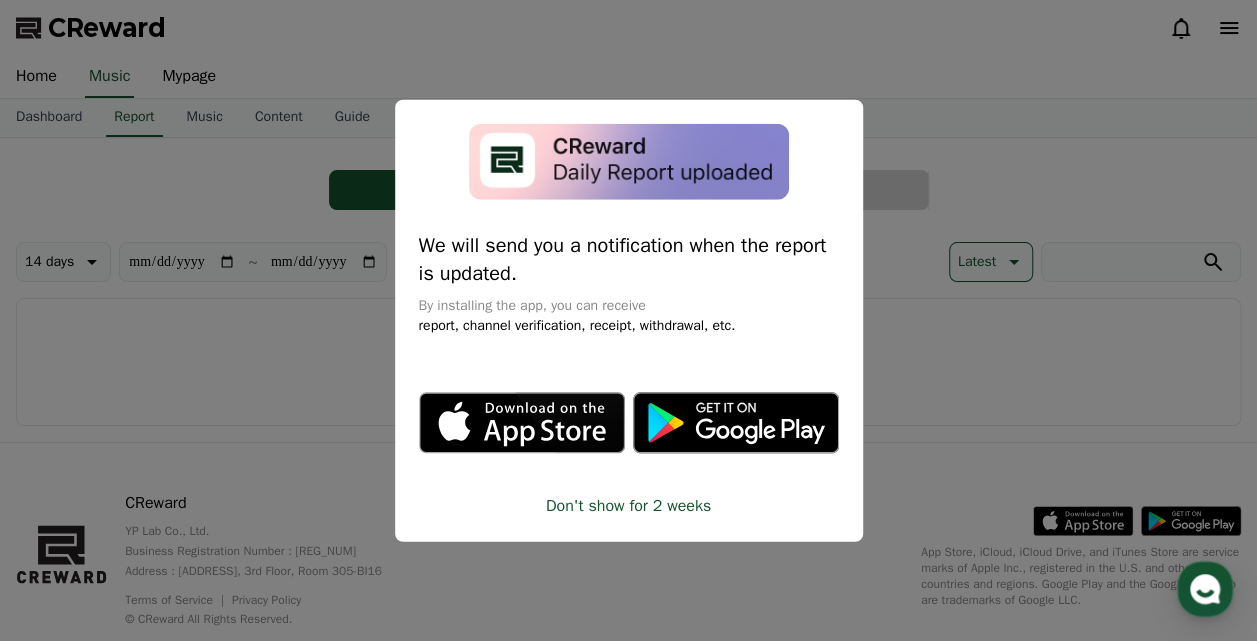click at bounding box center (628, 320) 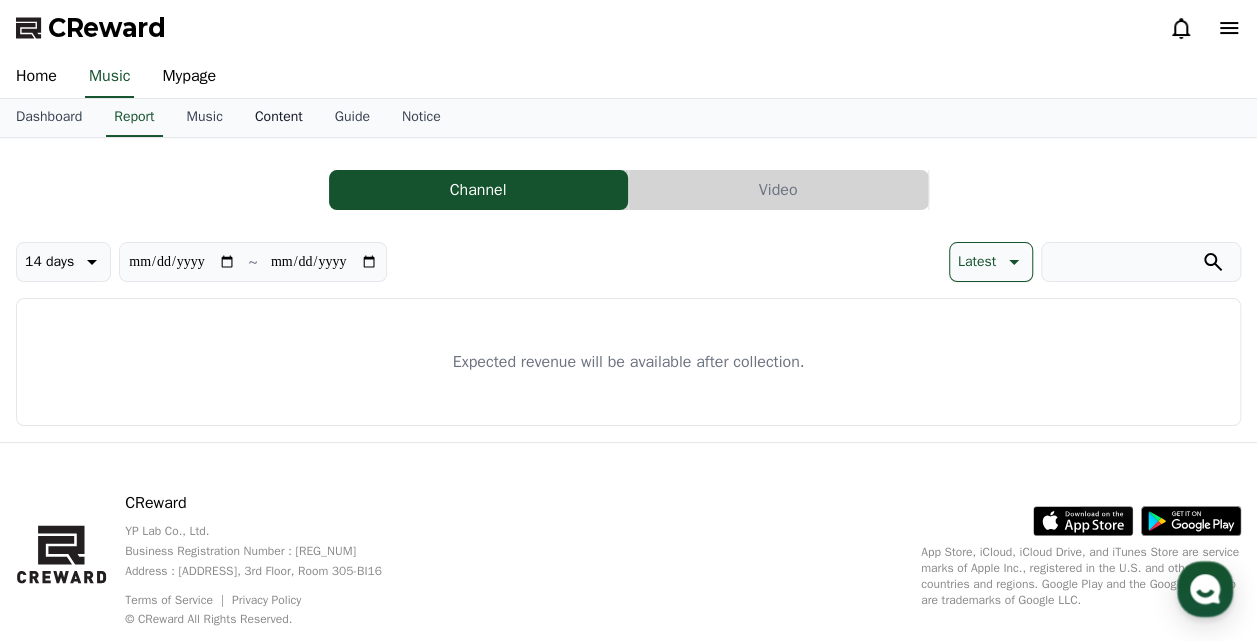 click on "Content" at bounding box center (279, 118) 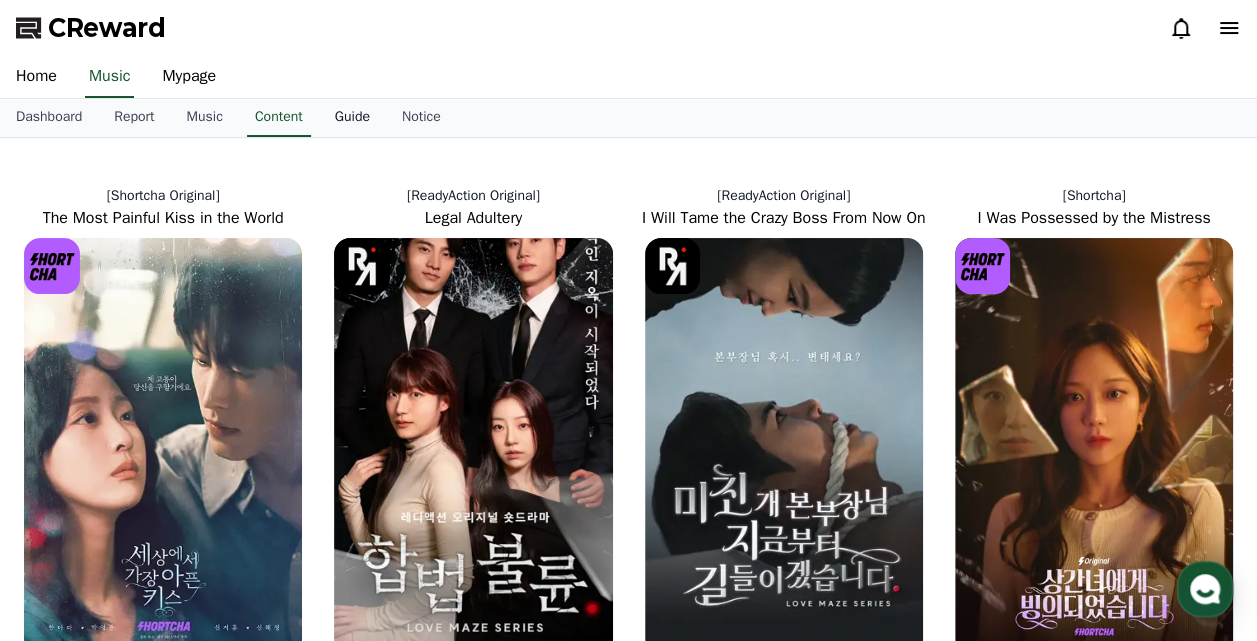 click on "Guide" at bounding box center [352, 118] 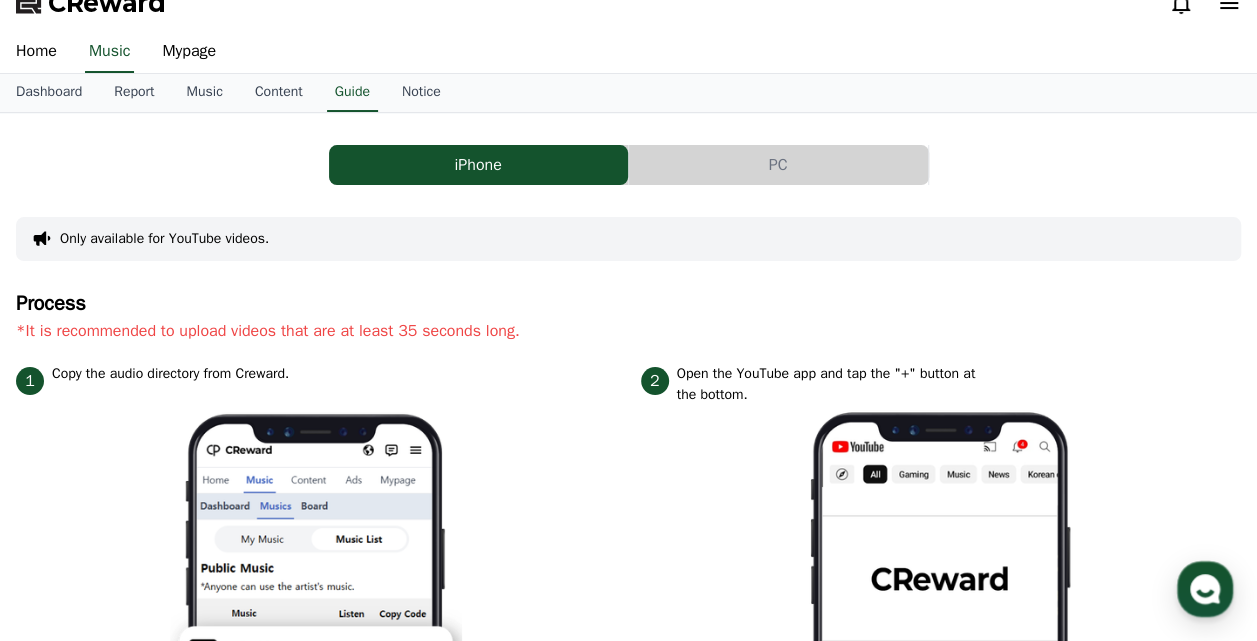scroll, scrollTop: 24, scrollLeft: 0, axis: vertical 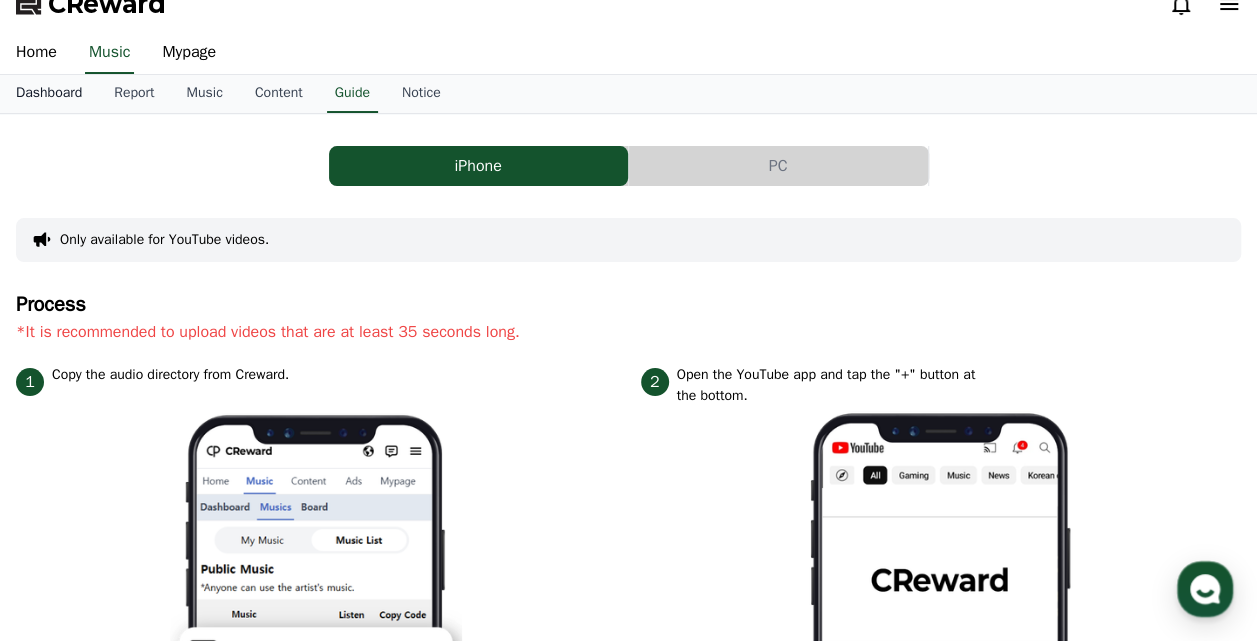 click on "Dashboard" at bounding box center [49, 94] 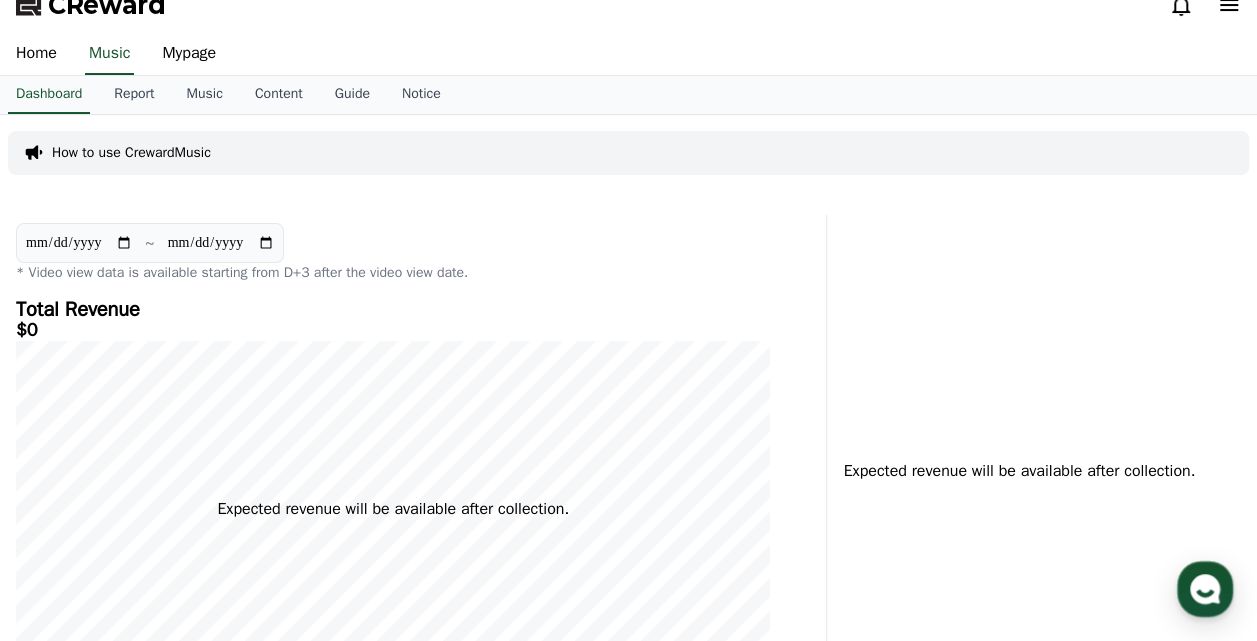 scroll, scrollTop: 22, scrollLeft: 0, axis: vertical 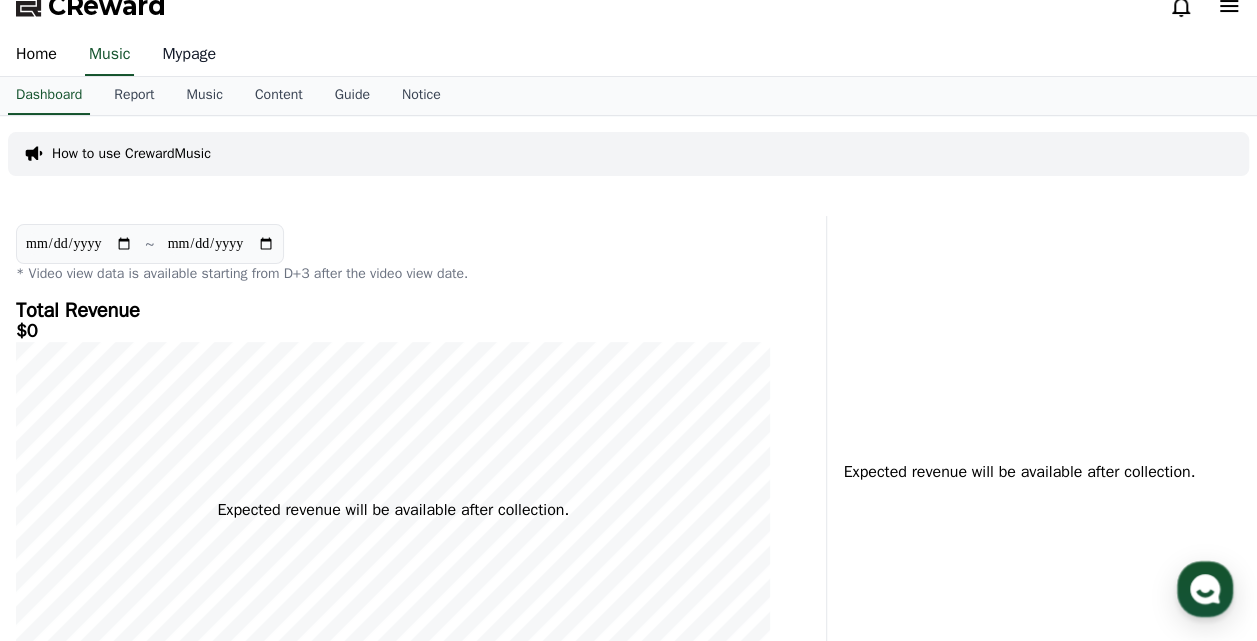 click on "Mypage" at bounding box center [189, 55] 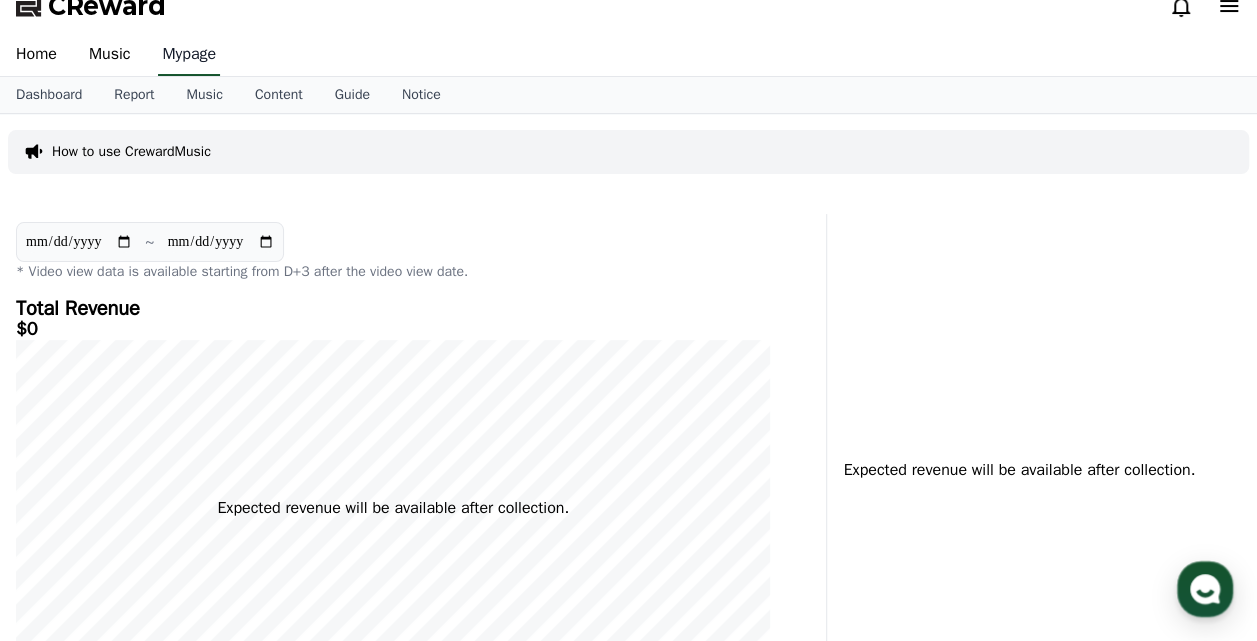scroll, scrollTop: 0, scrollLeft: 0, axis: both 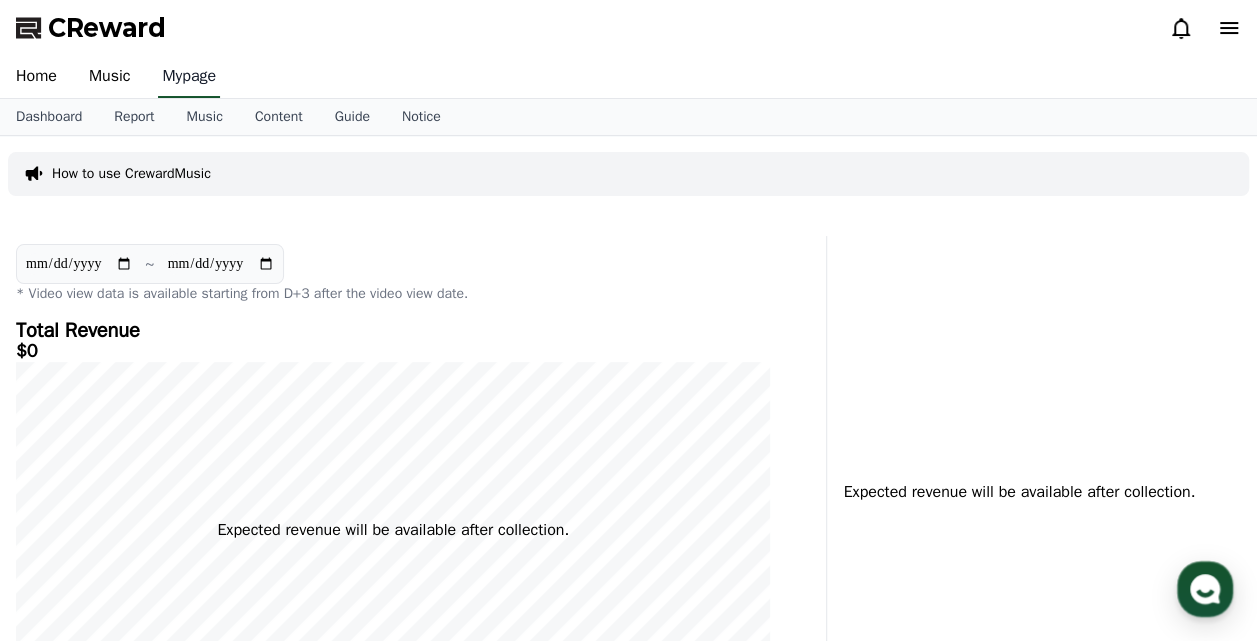 select on "**********" 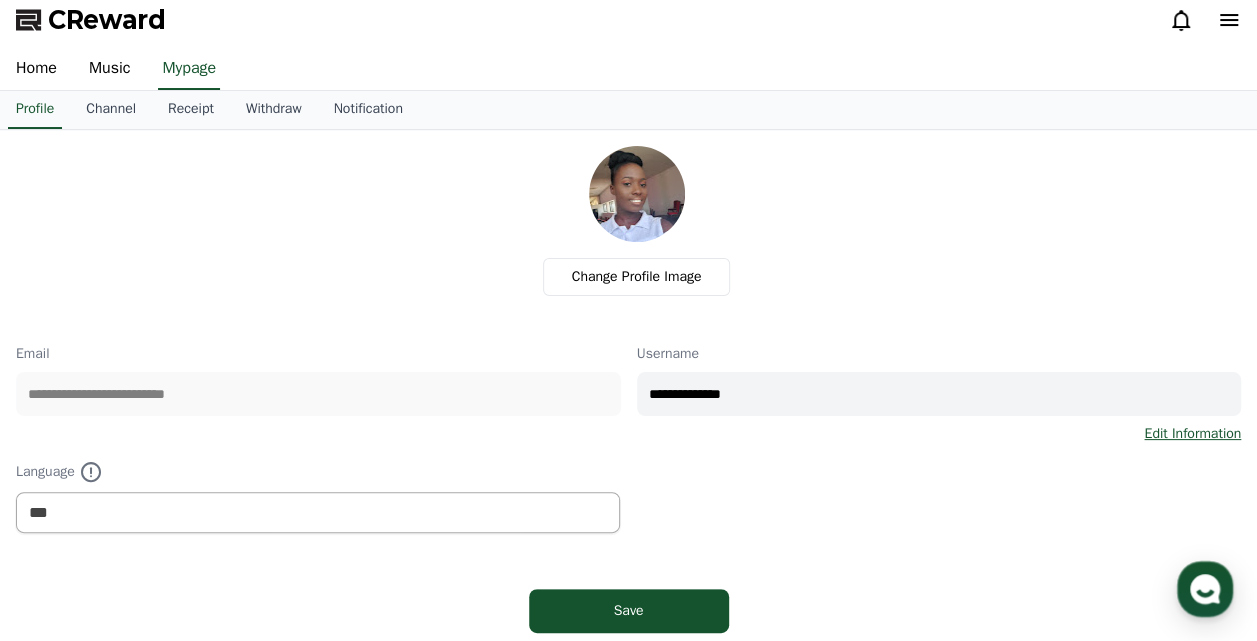 scroll, scrollTop: 0, scrollLeft: 0, axis: both 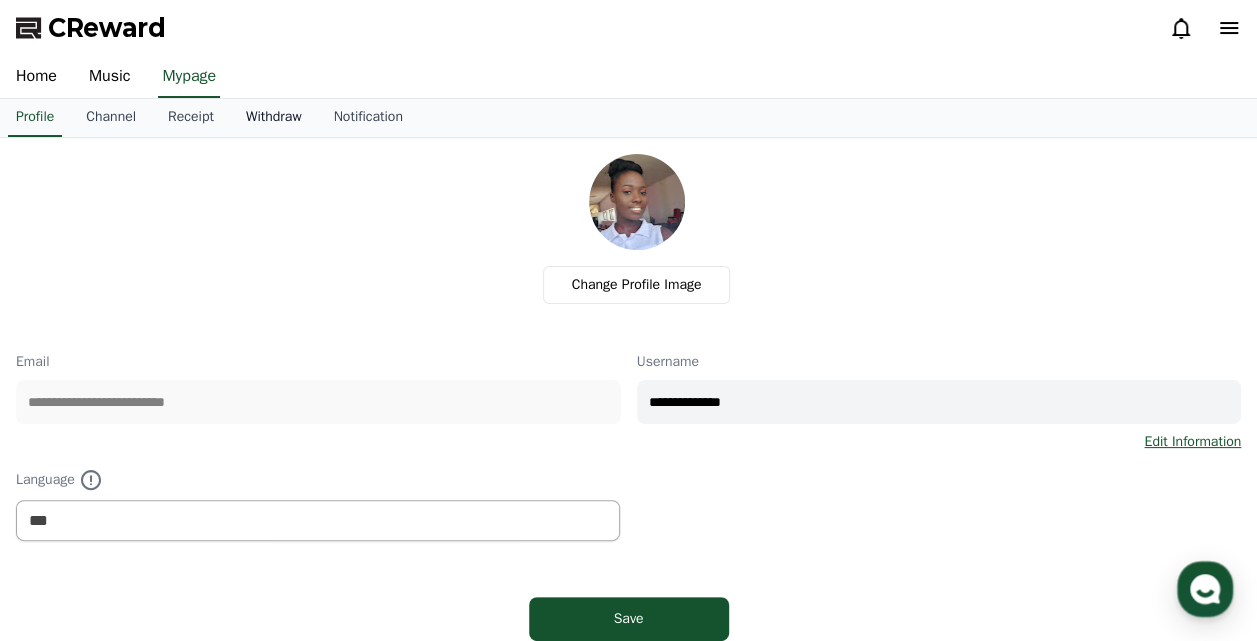 click on "Withdraw" at bounding box center [274, 118] 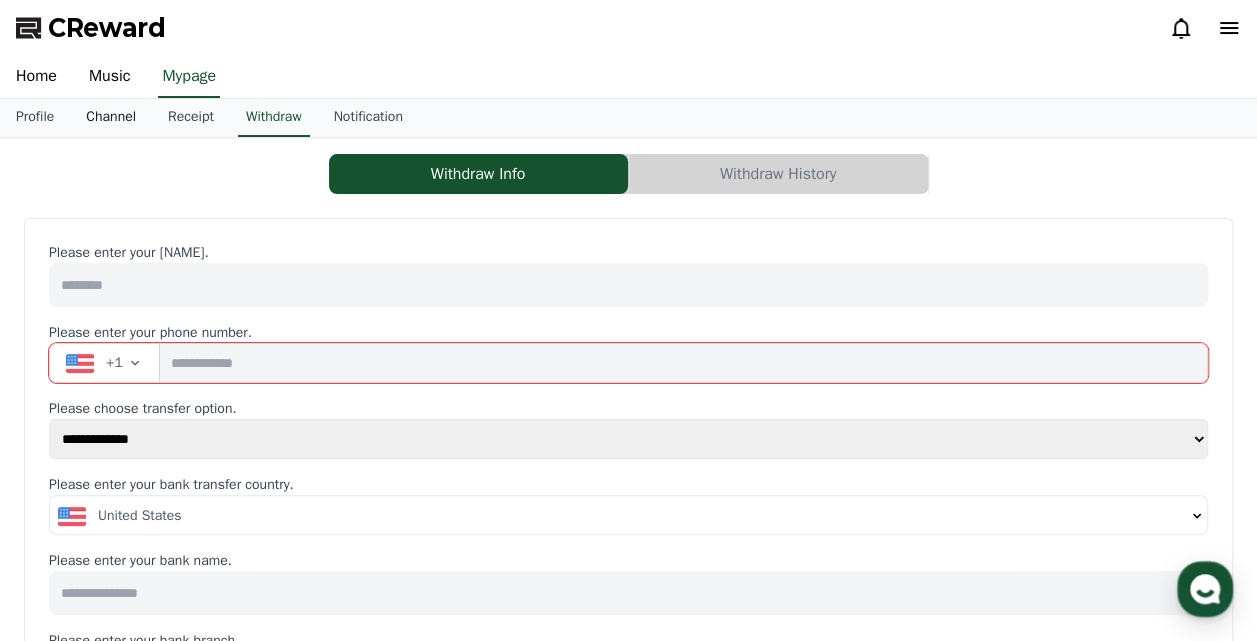 click on "Channel" at bounding box center (111, 118) 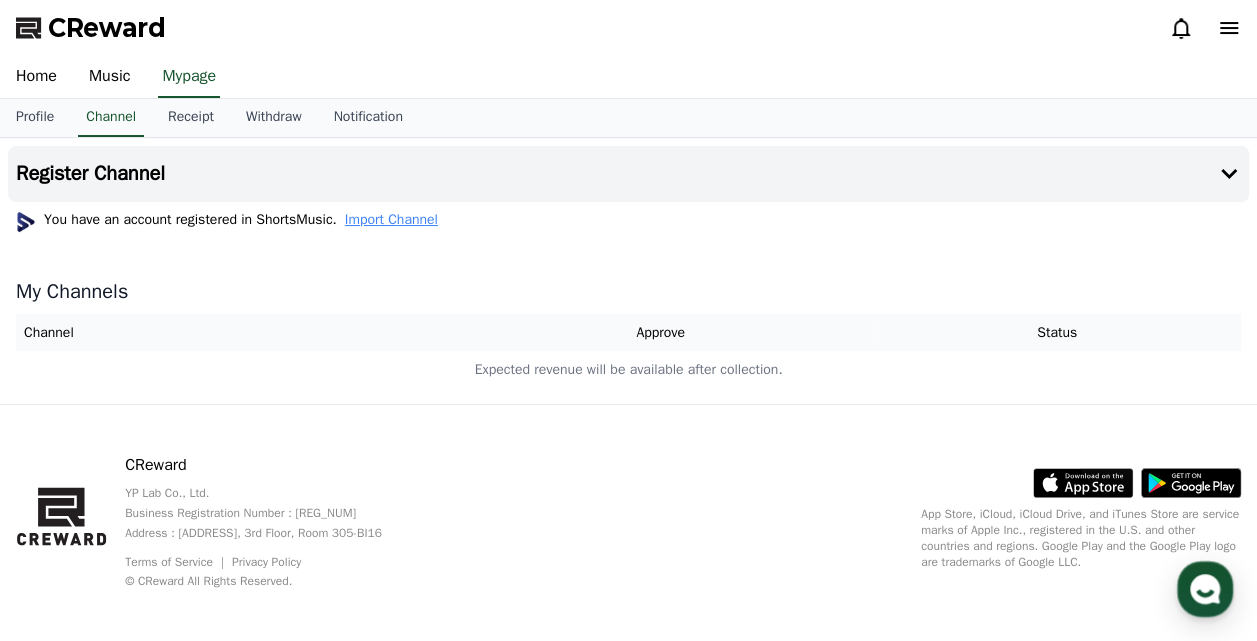 click on "Import Channel" at bounding box center [391, 220] 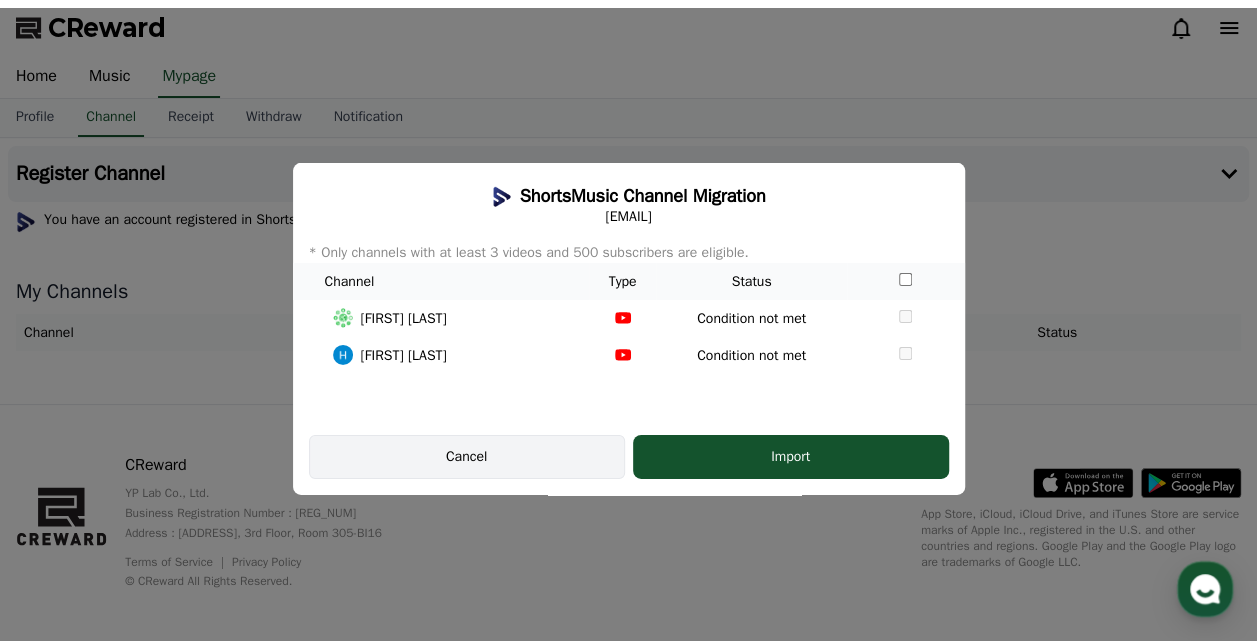 click on "Cancel" at bounding box center (467, 457) 